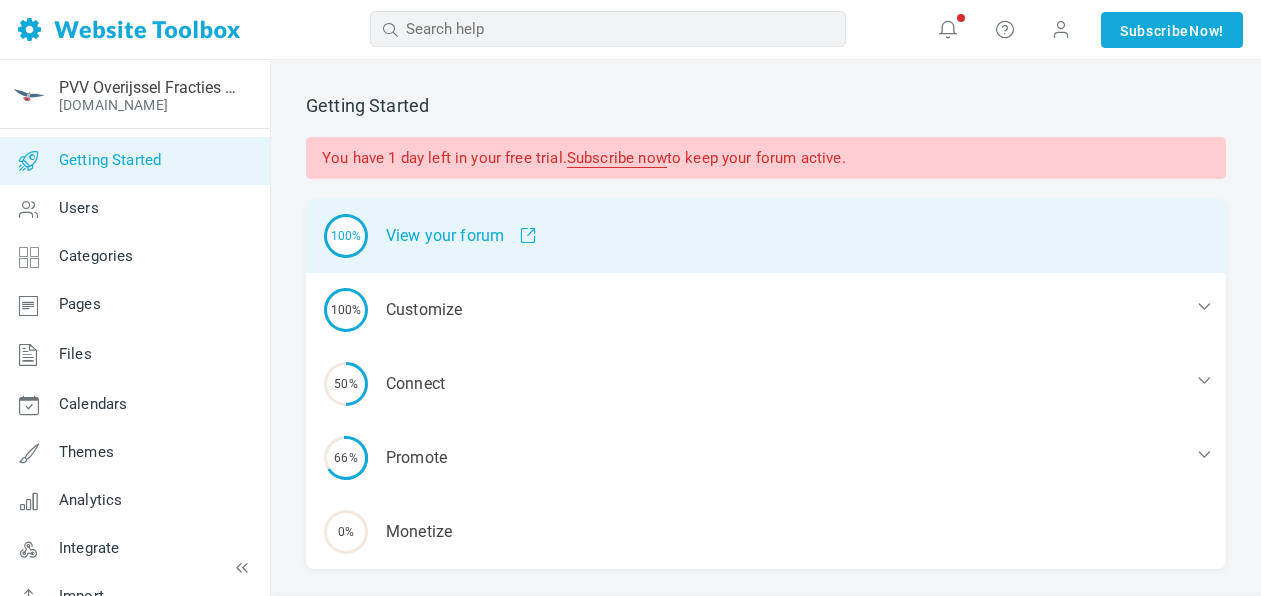 scroll, scrollTop: 0, scrollLeft: 0, axis: both 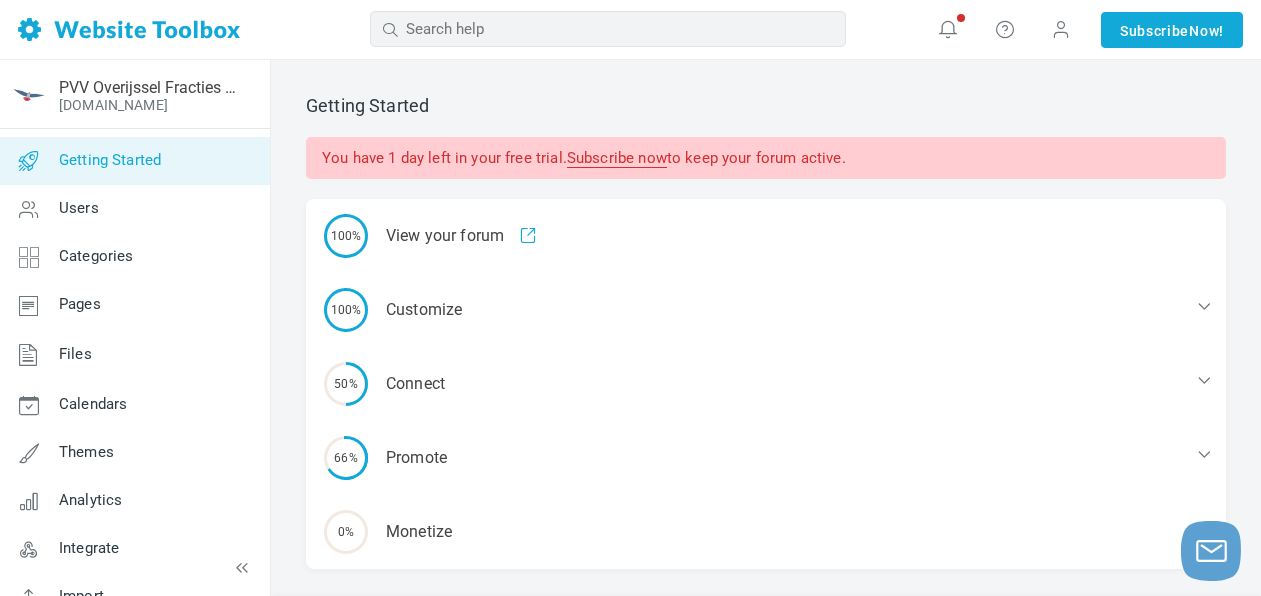 click on "Subscribe now" at bounding box center [617, 158] 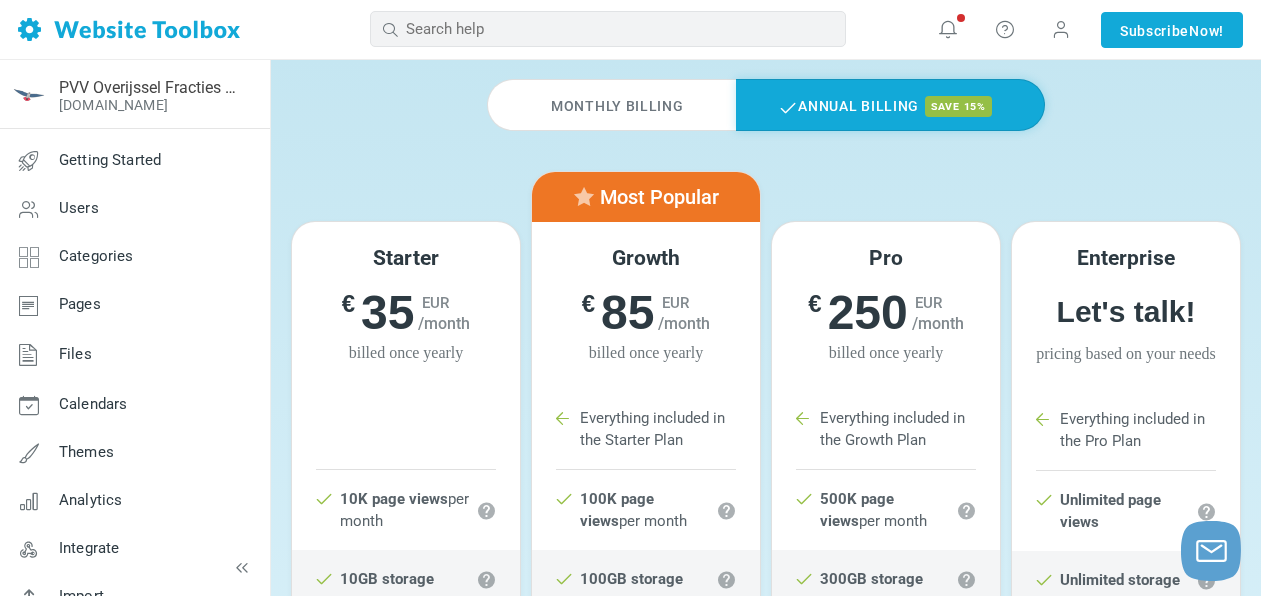 scroll, scrollTop: 158, scrollLeft: 0, axis: vertical 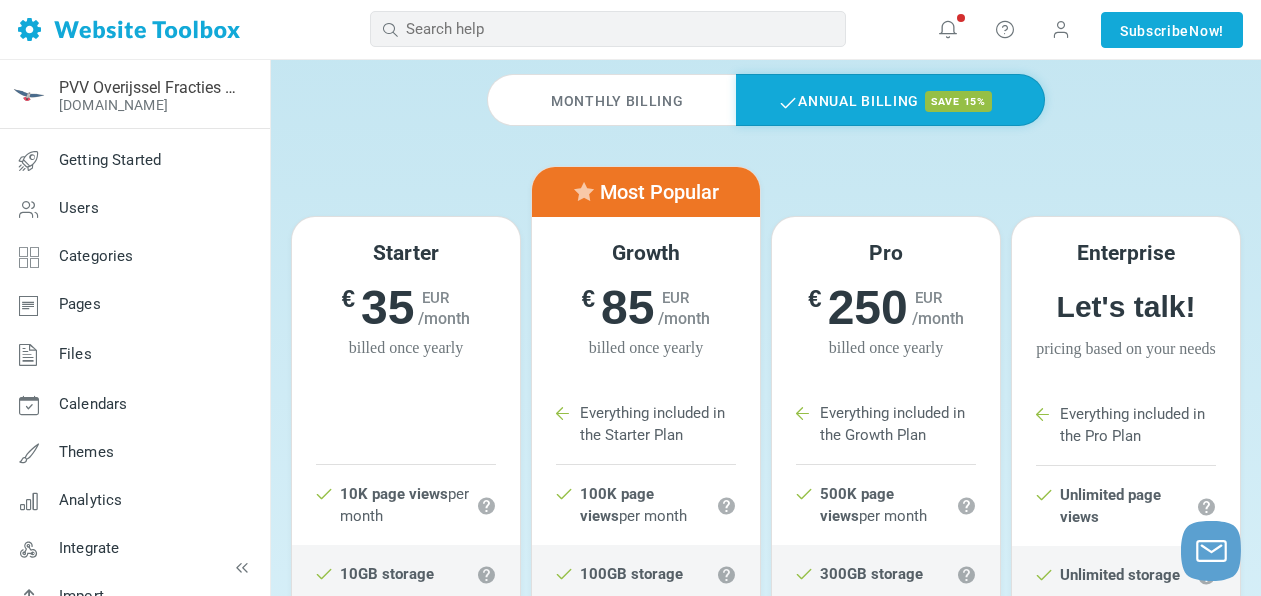 click on "/month" at bounding box center (444, 318) 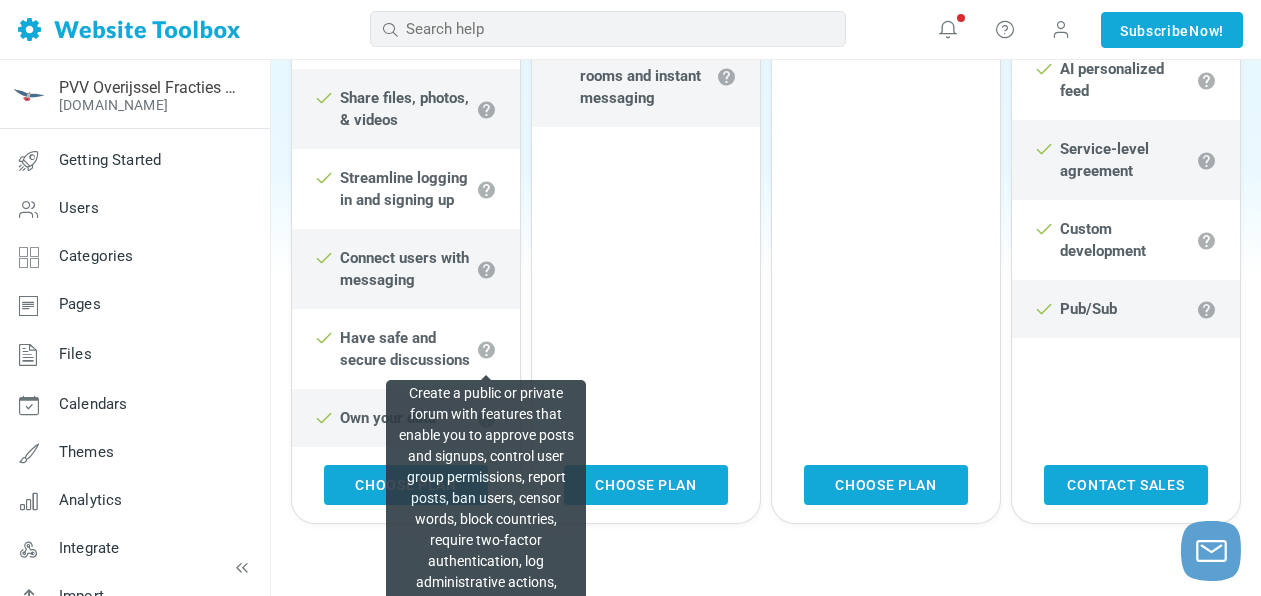 scroll, scrollTop: 1331, scrollLeft: 0, axis: vertical 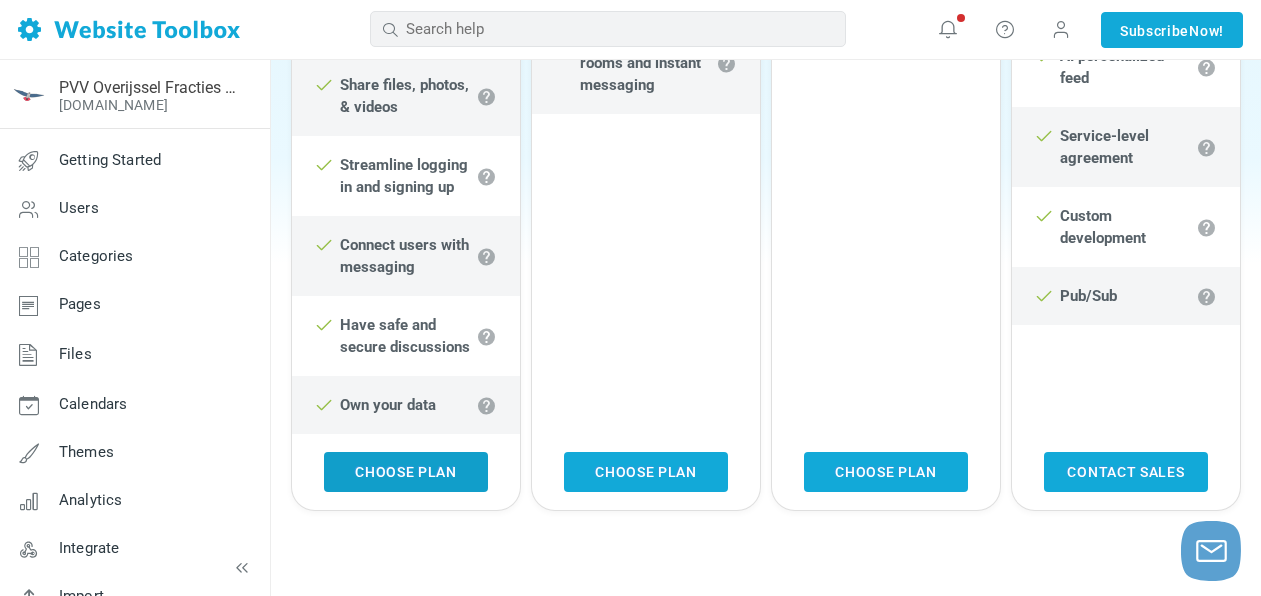 click on "Choose Plan" at bounding box center (406, 472) 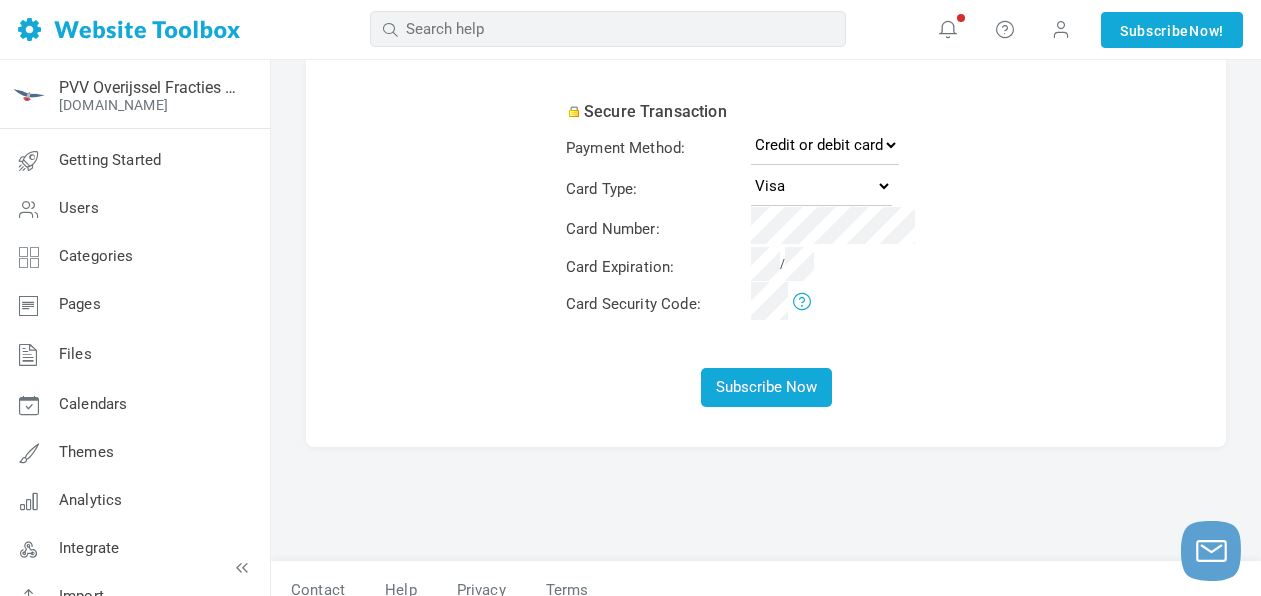 scroll, scrollTop: 386, scrollLeft: 0, axis: vertical 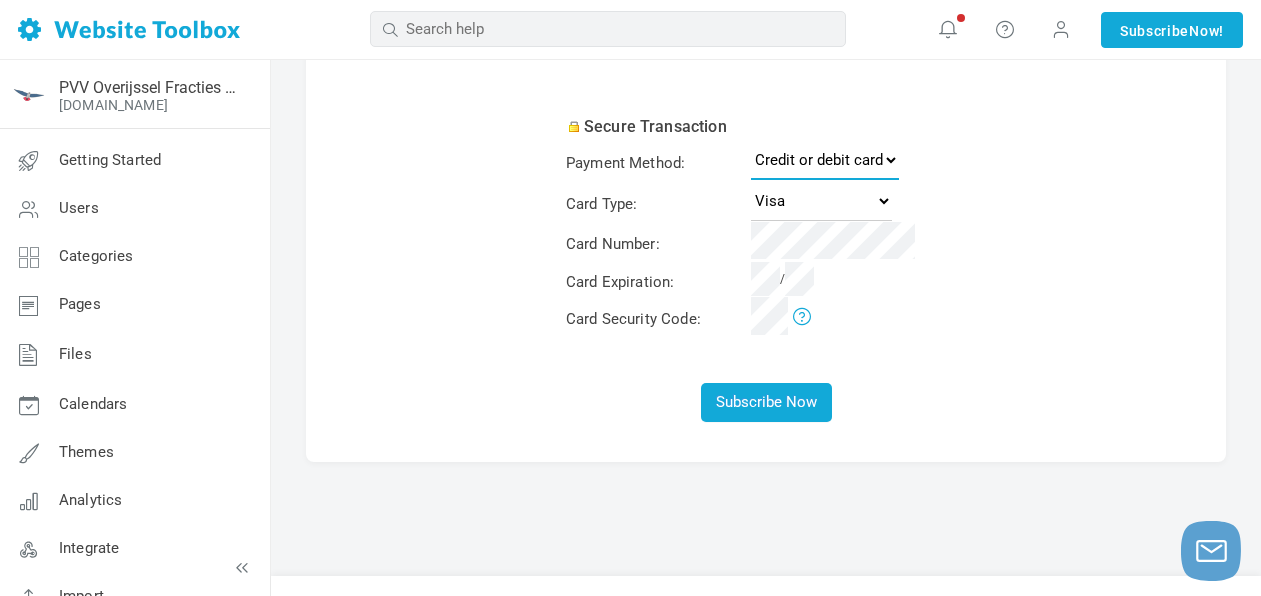 click on "Credit or debit card PayPal" at bounding box center (825, 160) 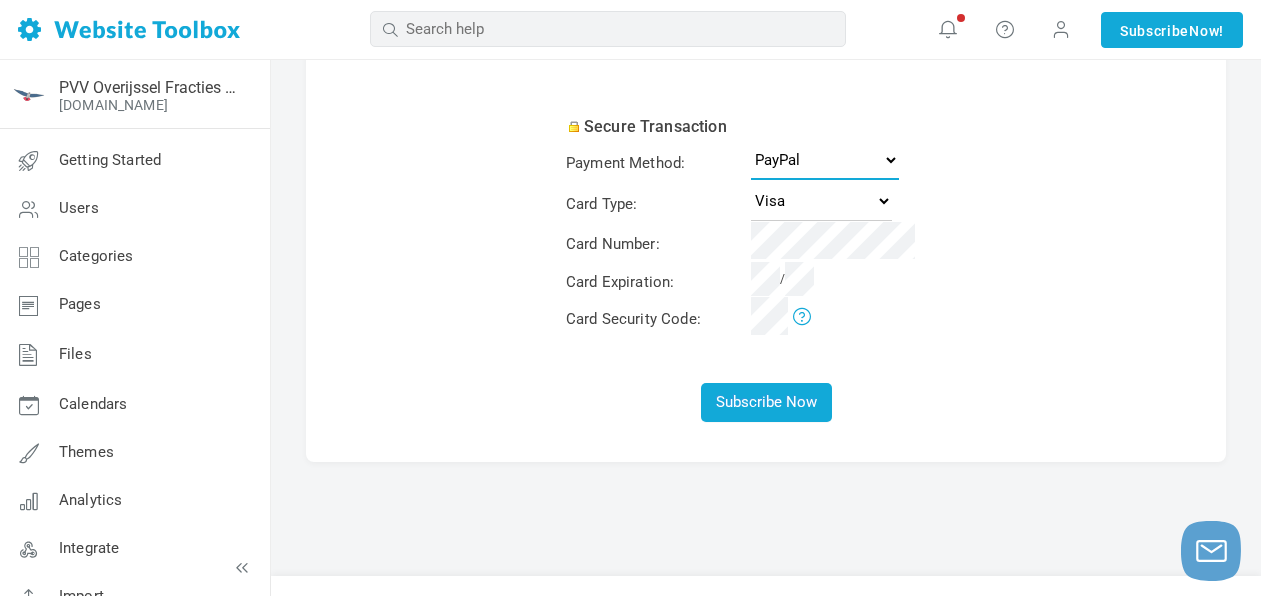 select 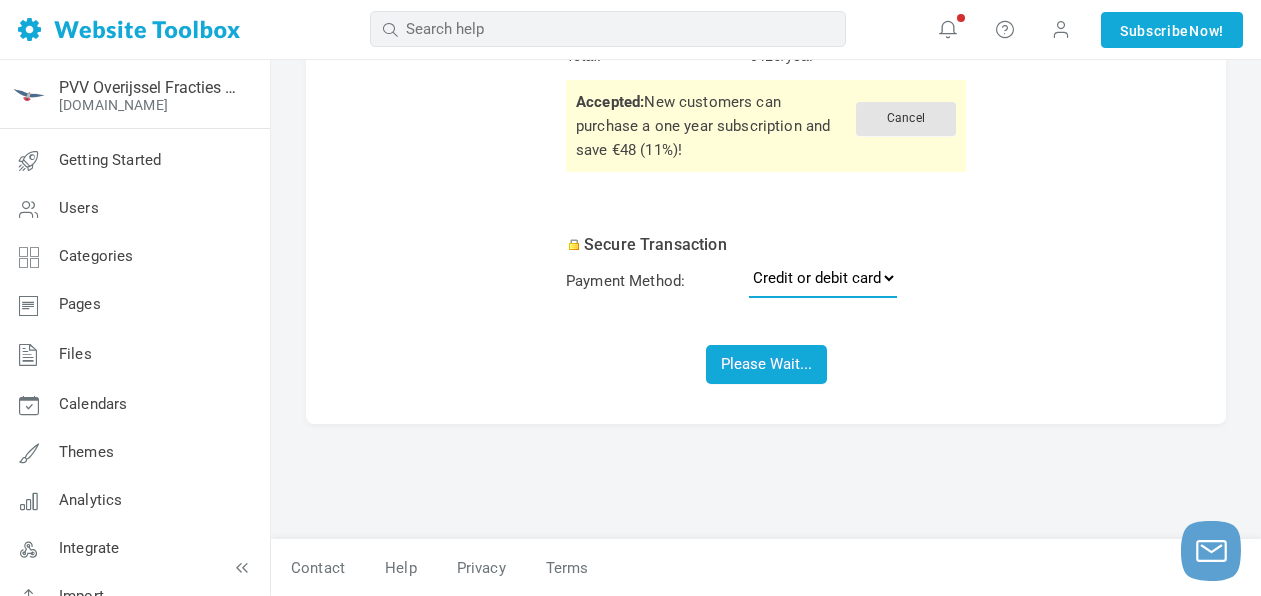scroll, scrollTop: 267, scrollLeft: 0, axis: vertical 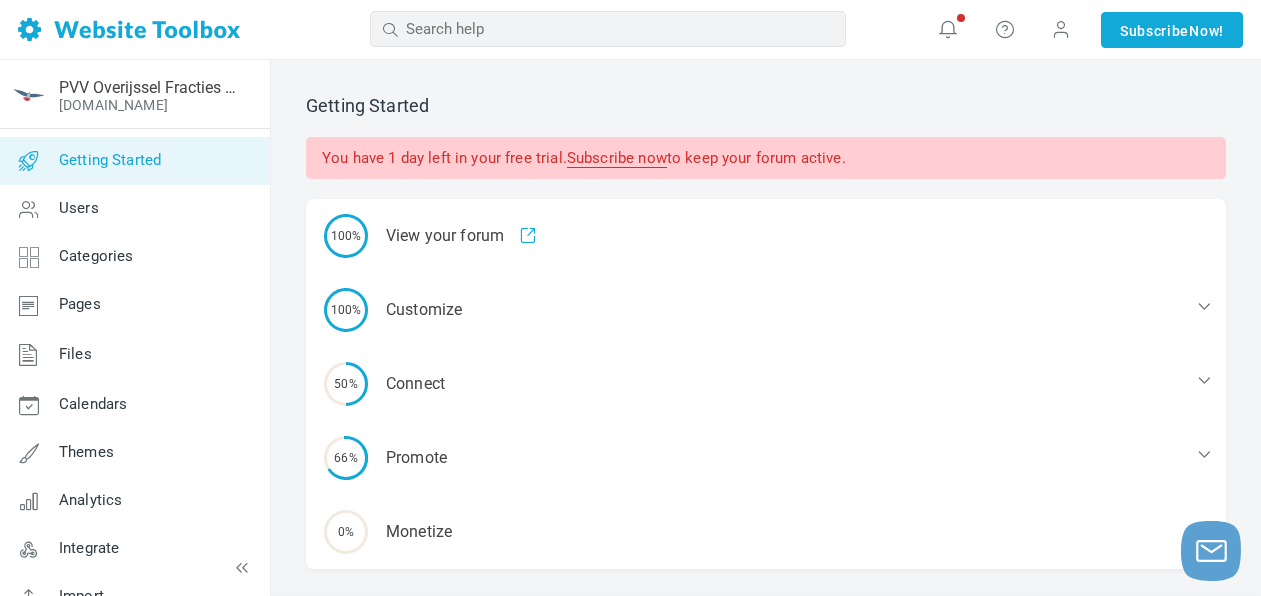 click on "Subscribe now" at bounding box center [617, 158] 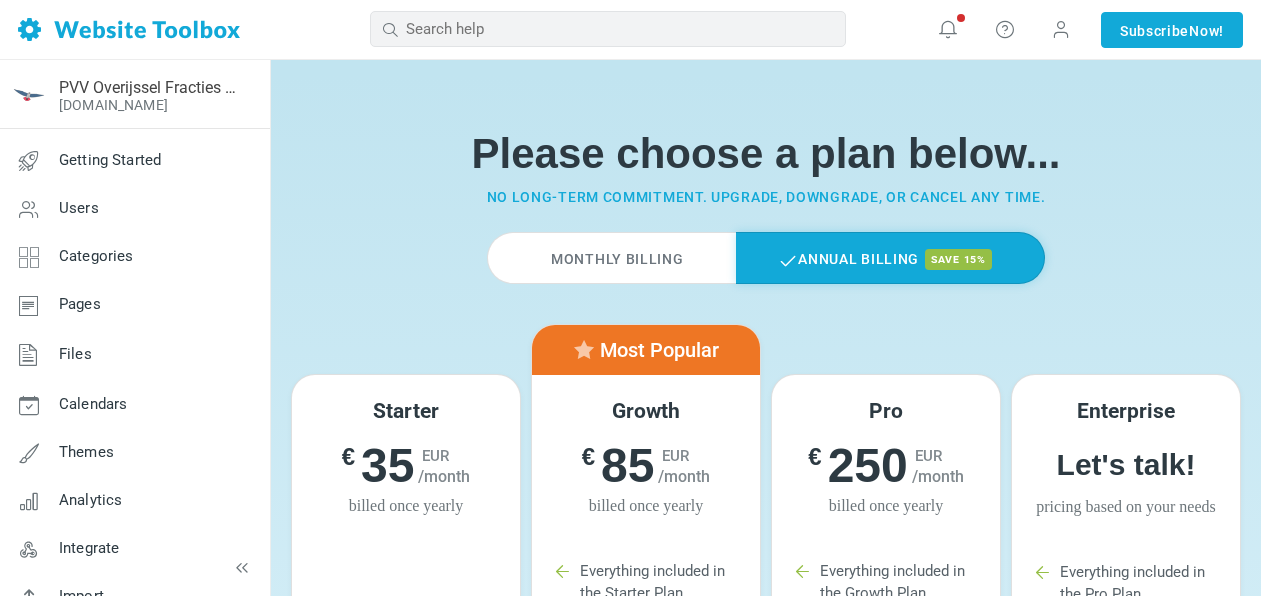 scroll, scrollTop: 0, scrollLeft: 0, axis: both 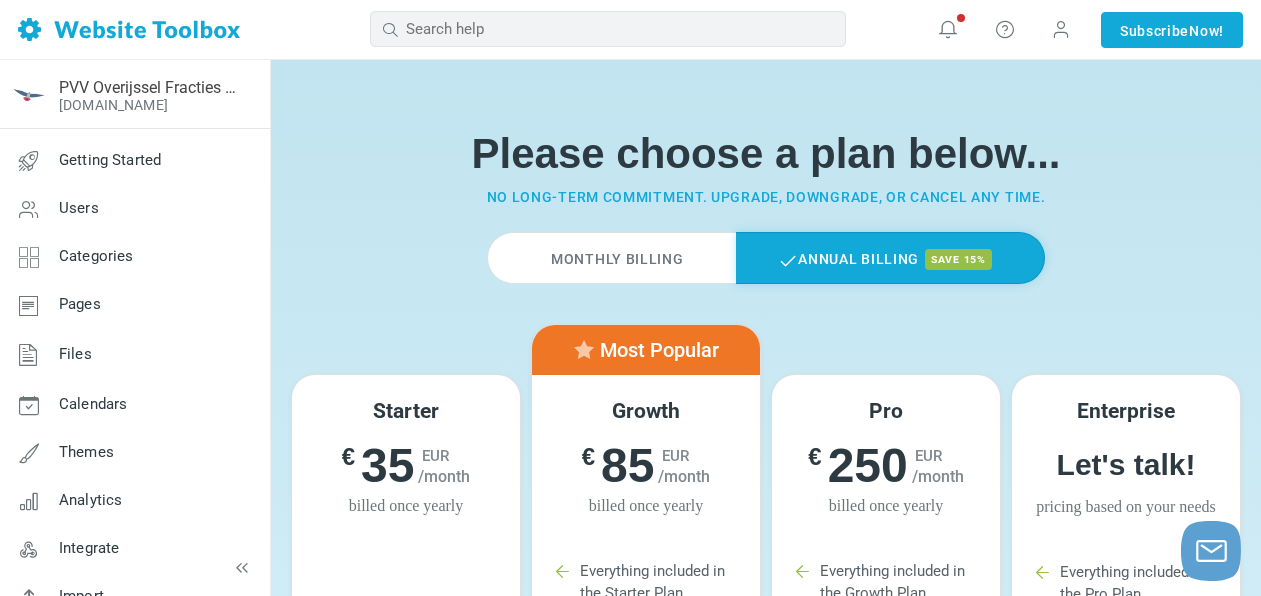 click on "Monthly Billing" at bounding box center (611, 258) 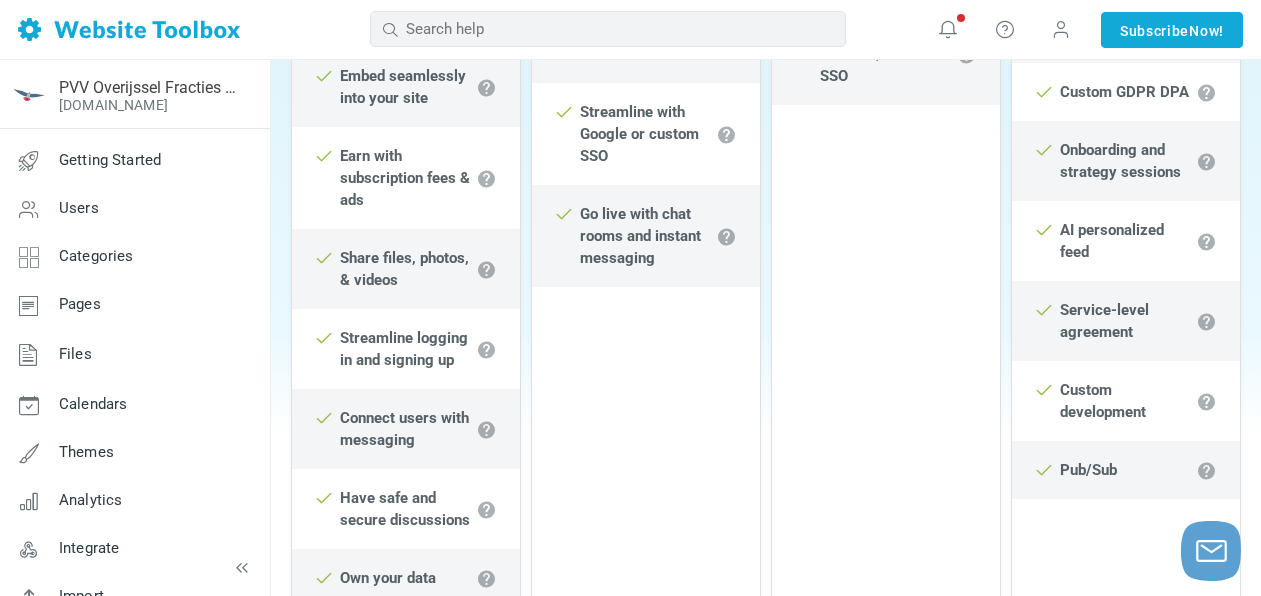 scroll, scrollTop: 1300, scrollLeft: 0, axis: vertical 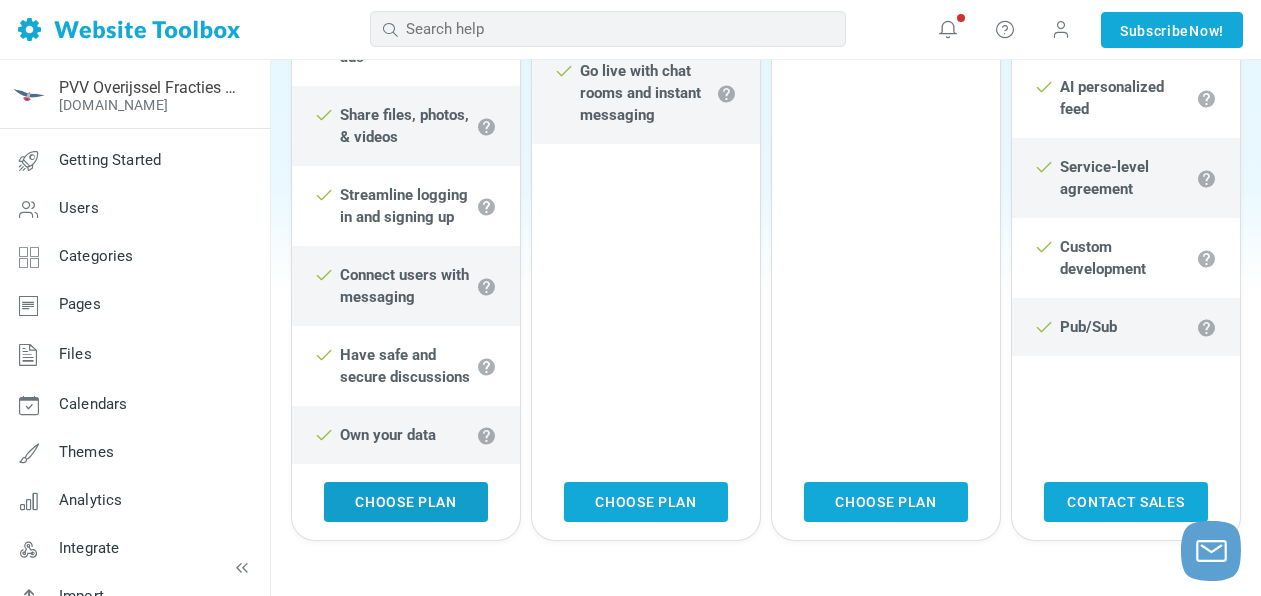 click on "Choose Plan" at bounding box center [406, 502] 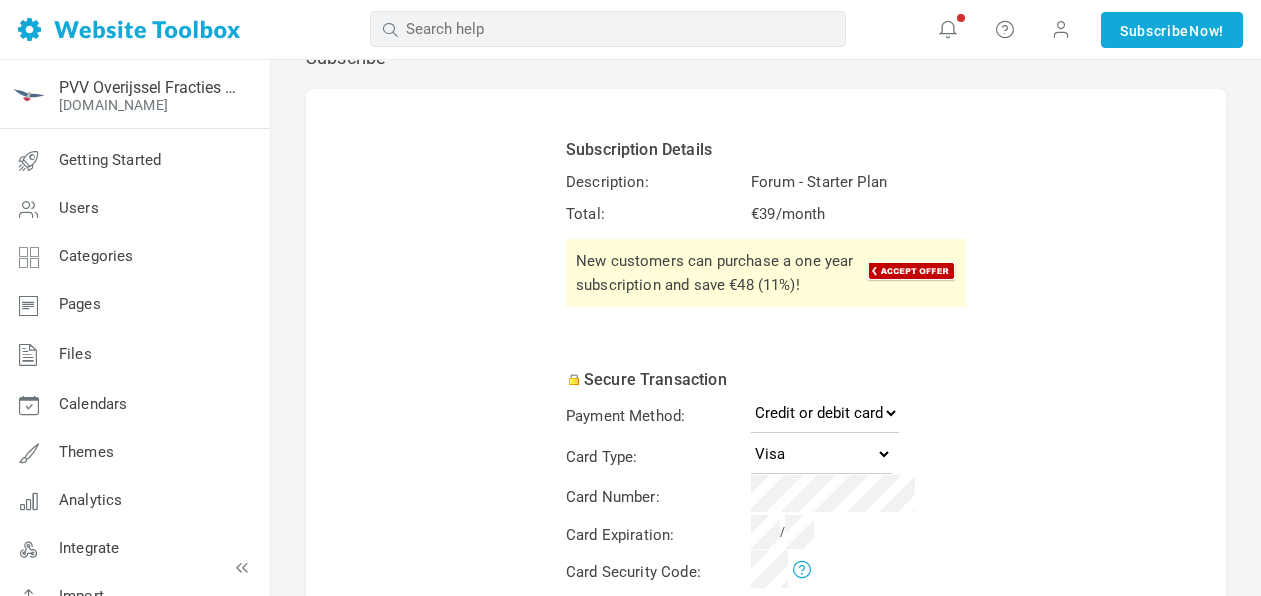 scroll, scrollTop: 276, scrollLeft: 0, axis: vertical 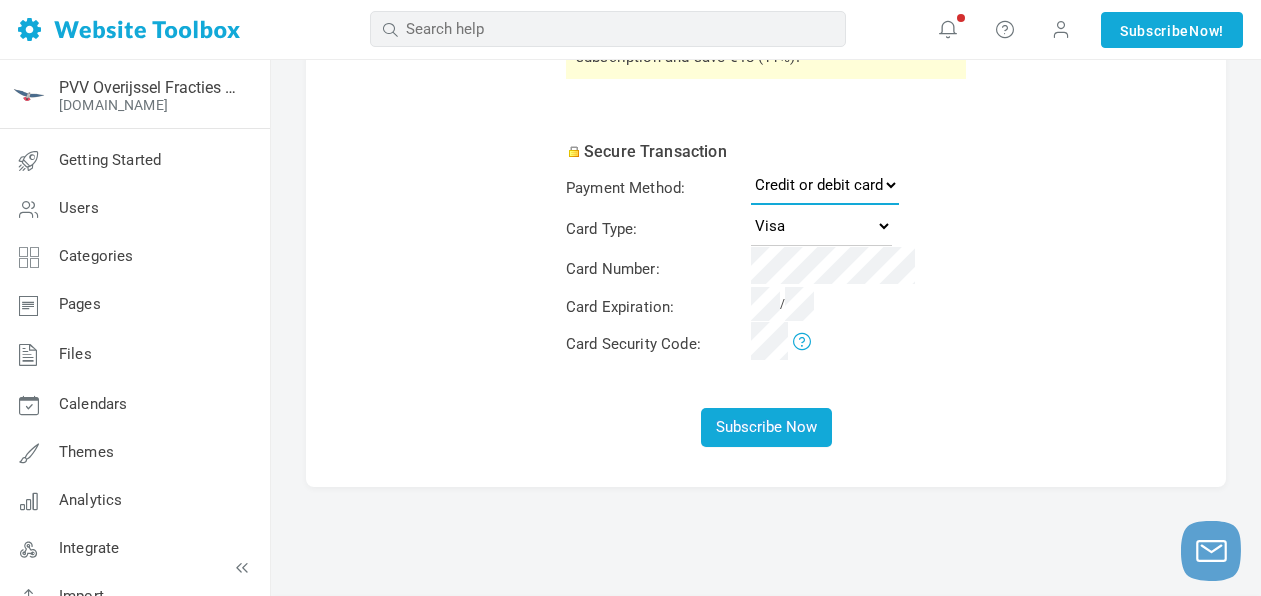 click on "Credit or debit card PayPal" at bounding box center (825, 185) 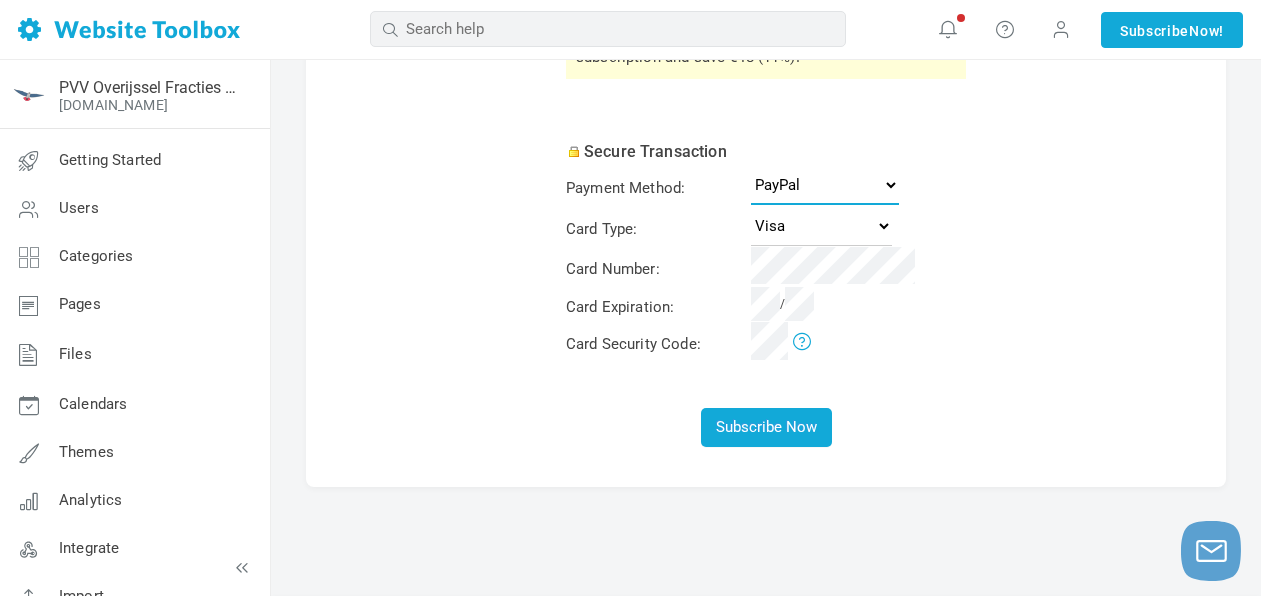 select 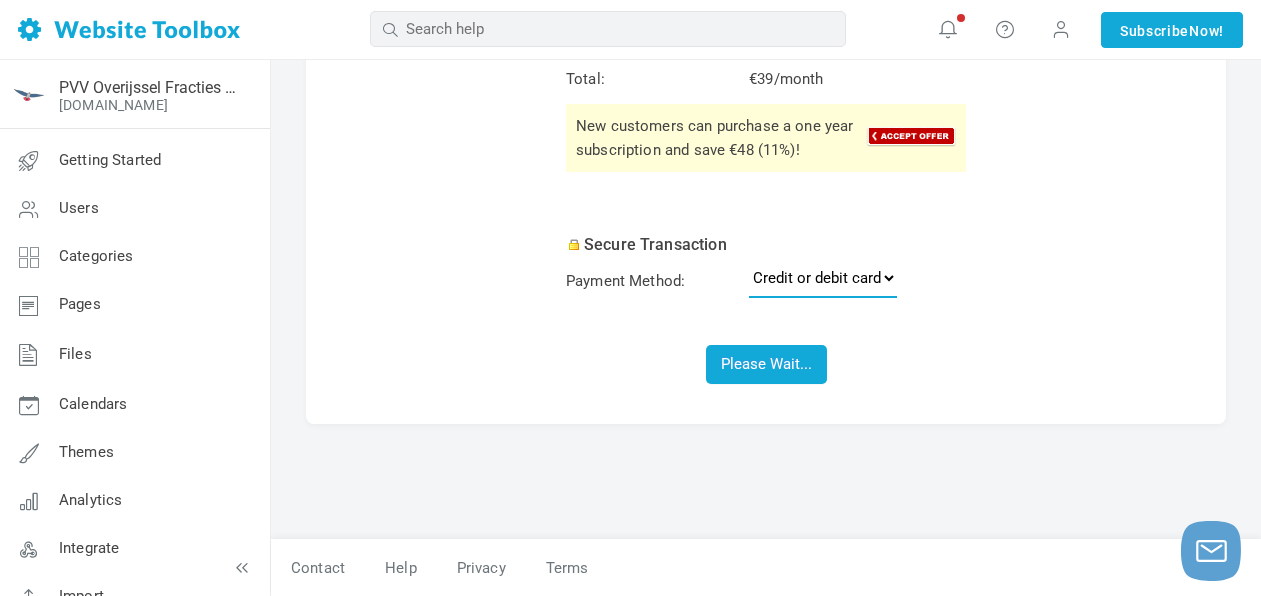 scroll, scrollTop: 182, scrollLeft: 0, axis: vertical 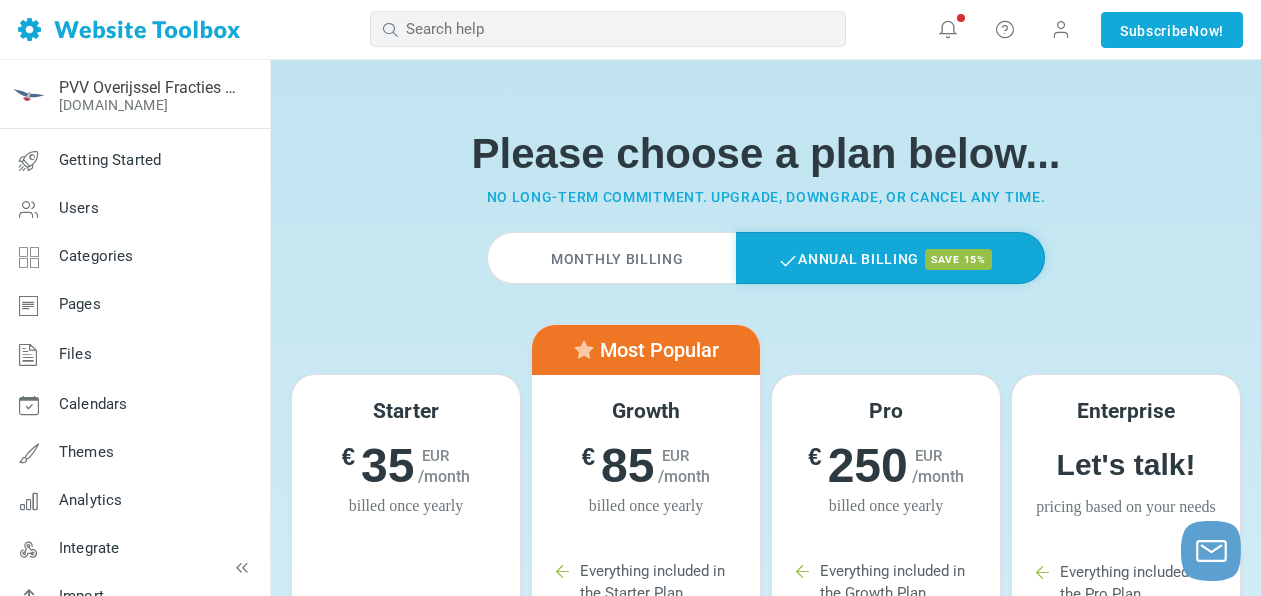 click on "Monthly Billing" at bounding box center (611, 258) 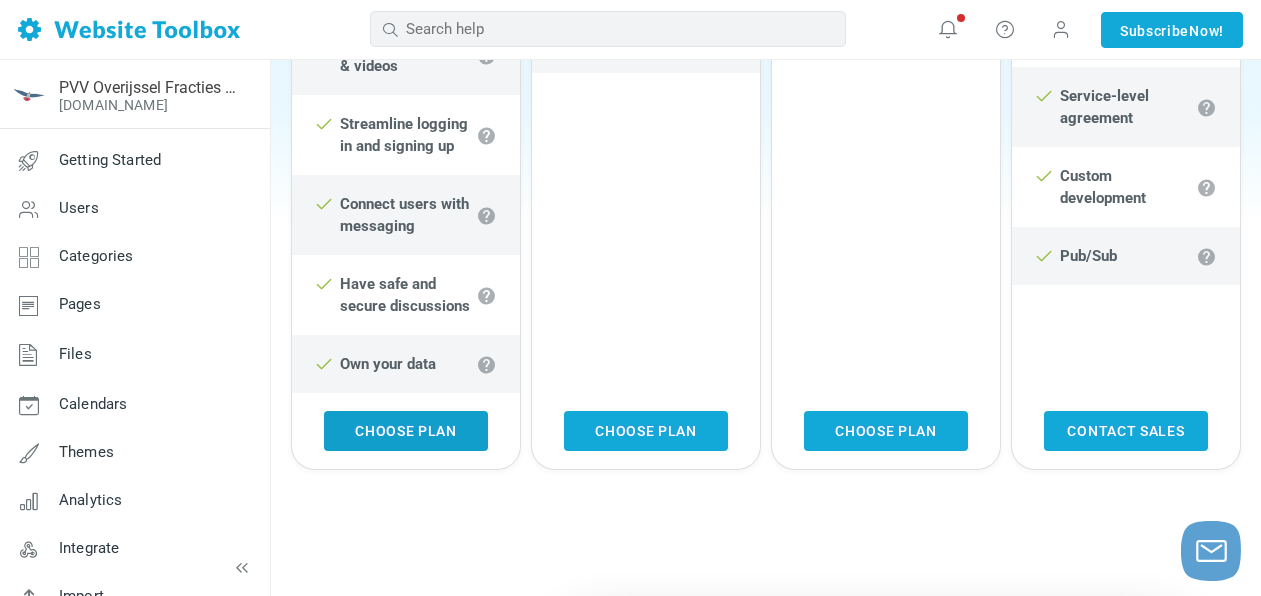 scroll, scrollTop: 1385, scrollLeft: 0, axis: vertical 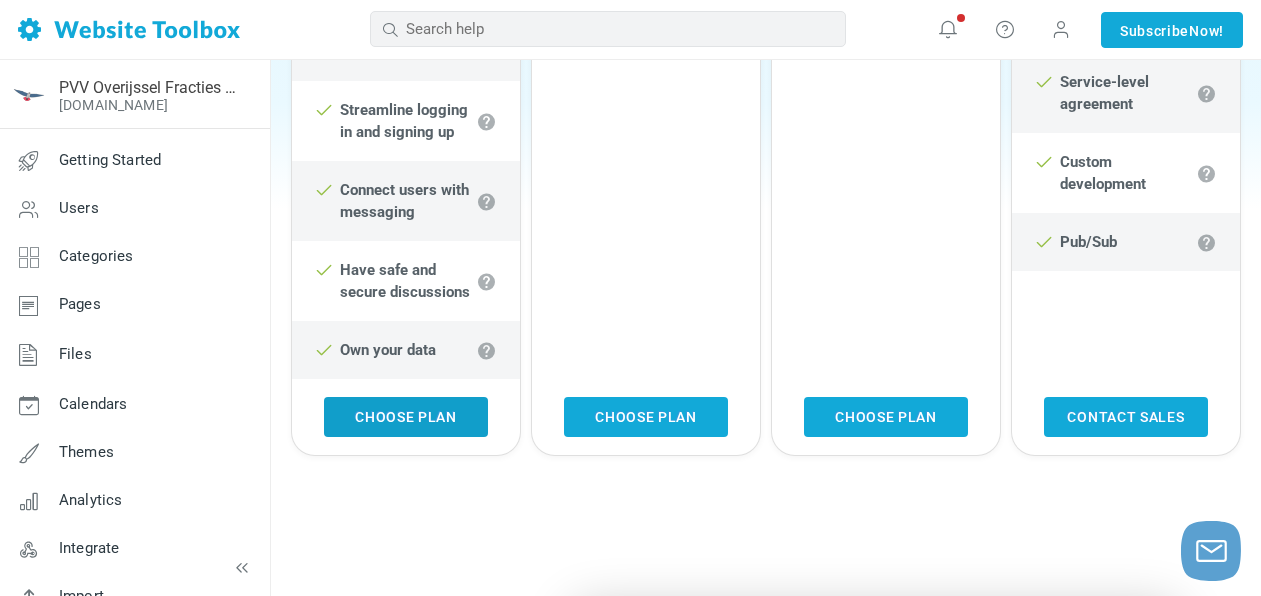 click on "Choose Plan" at bounding box center [406, 417] 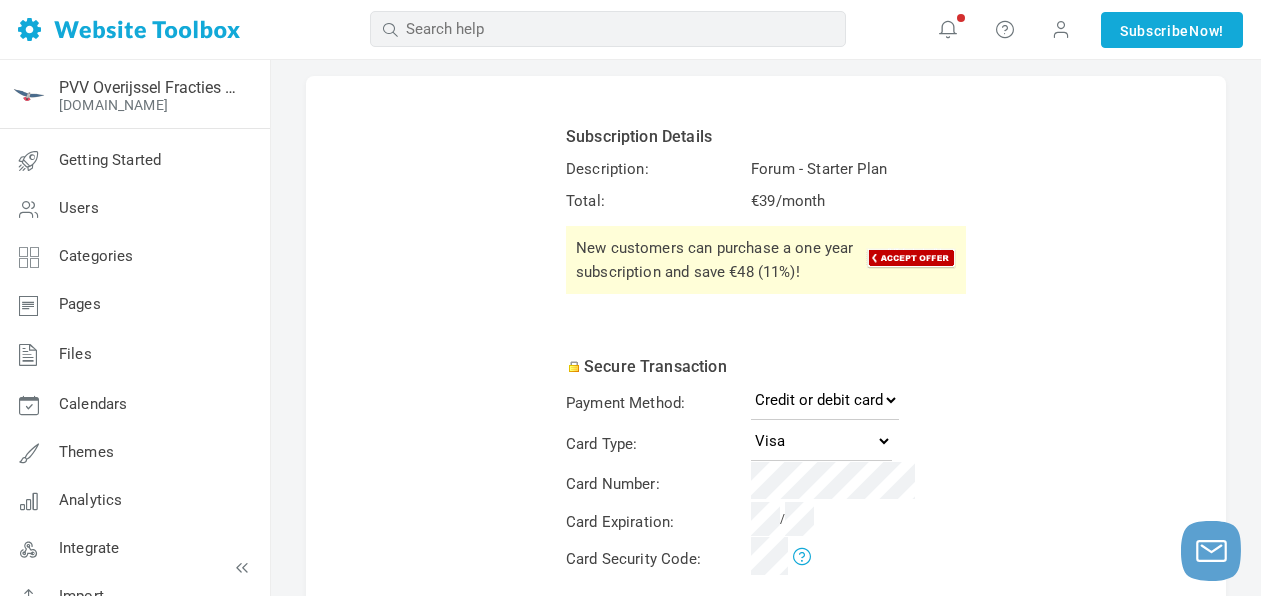 scroll, scrollTop: 101, scrollLeft: 0, axis: vertical 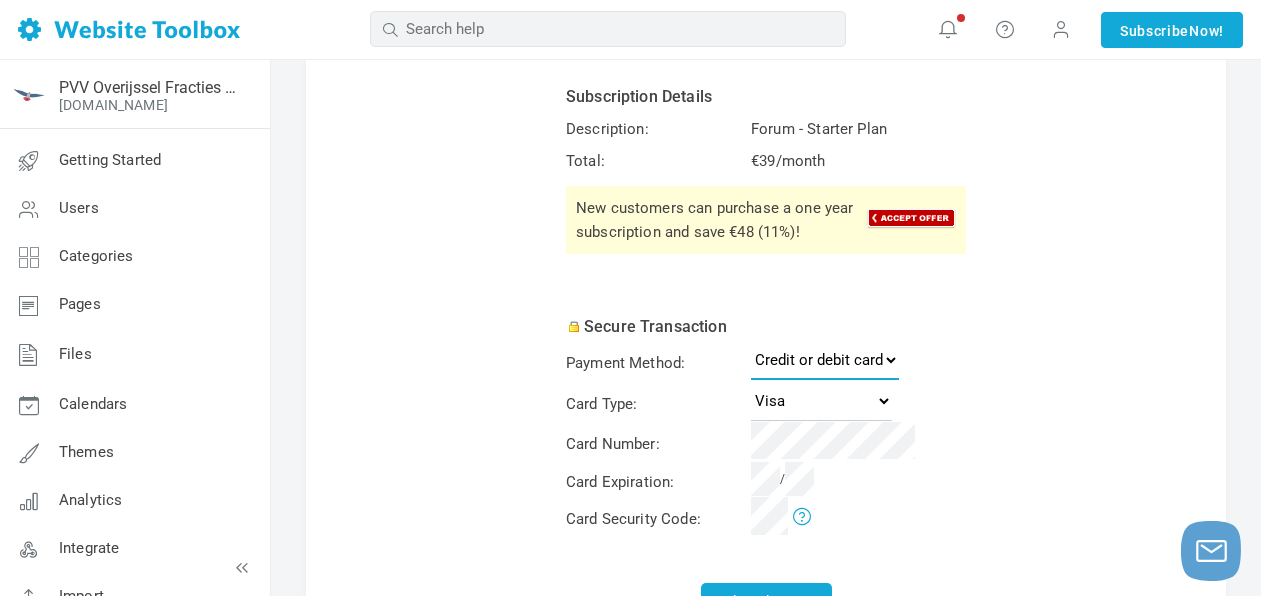 click on "Credit or debit card PayPal" at bounding box center (825, 360) 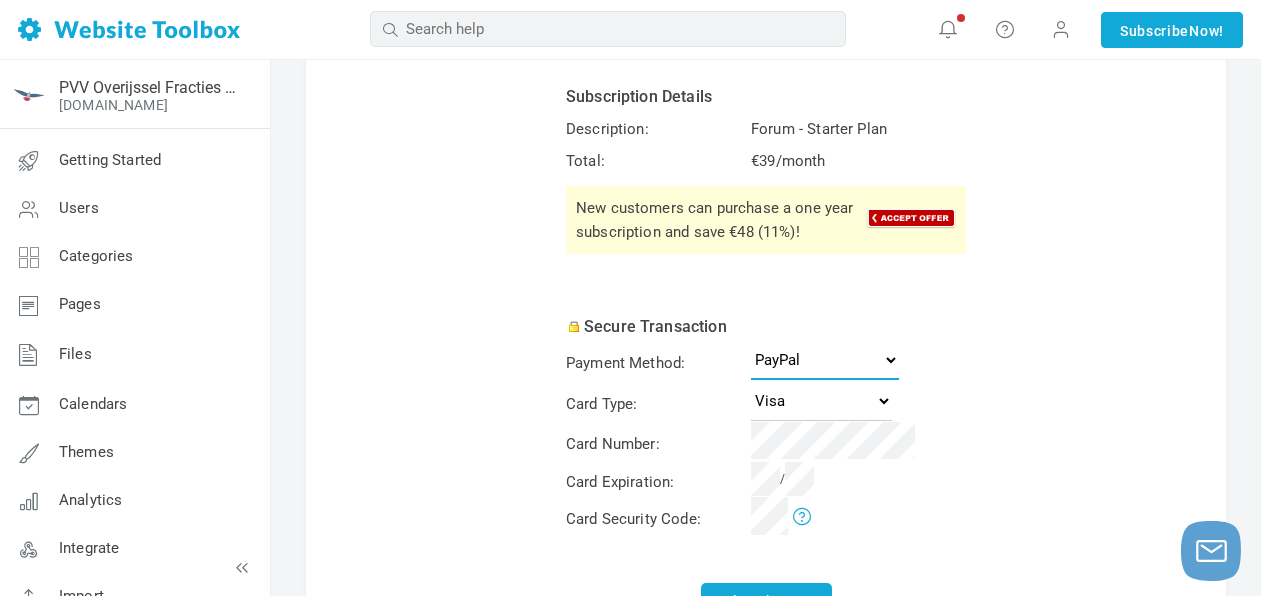 select 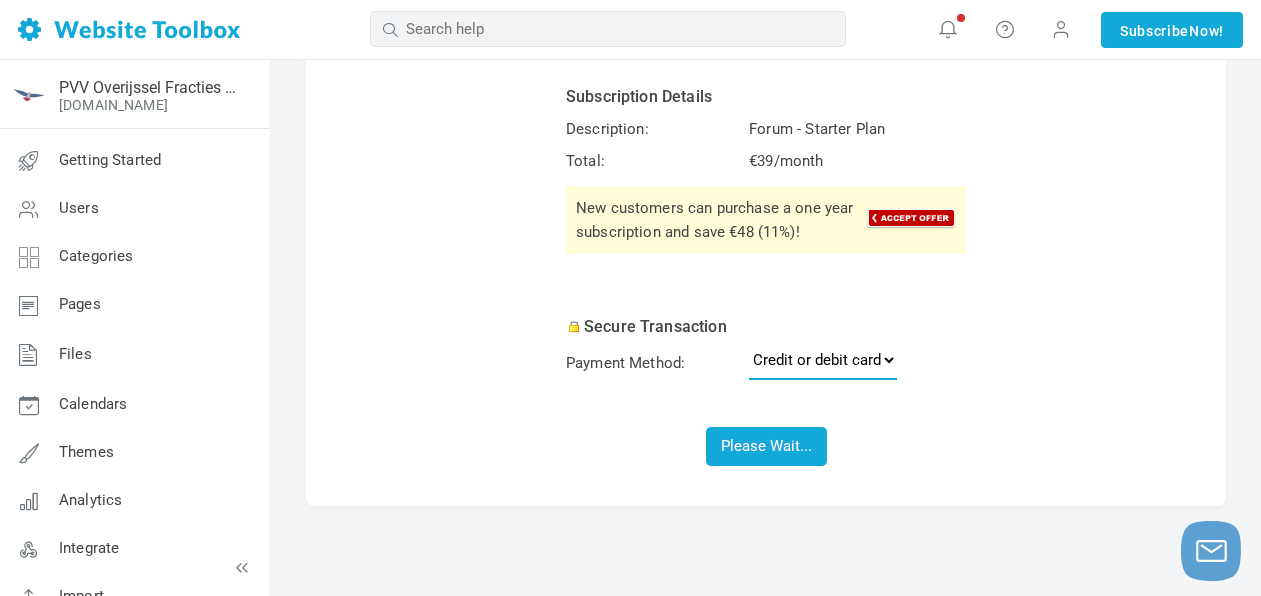 scroll, scrollTop: 105, scrollLeft: 0, axis: vertical 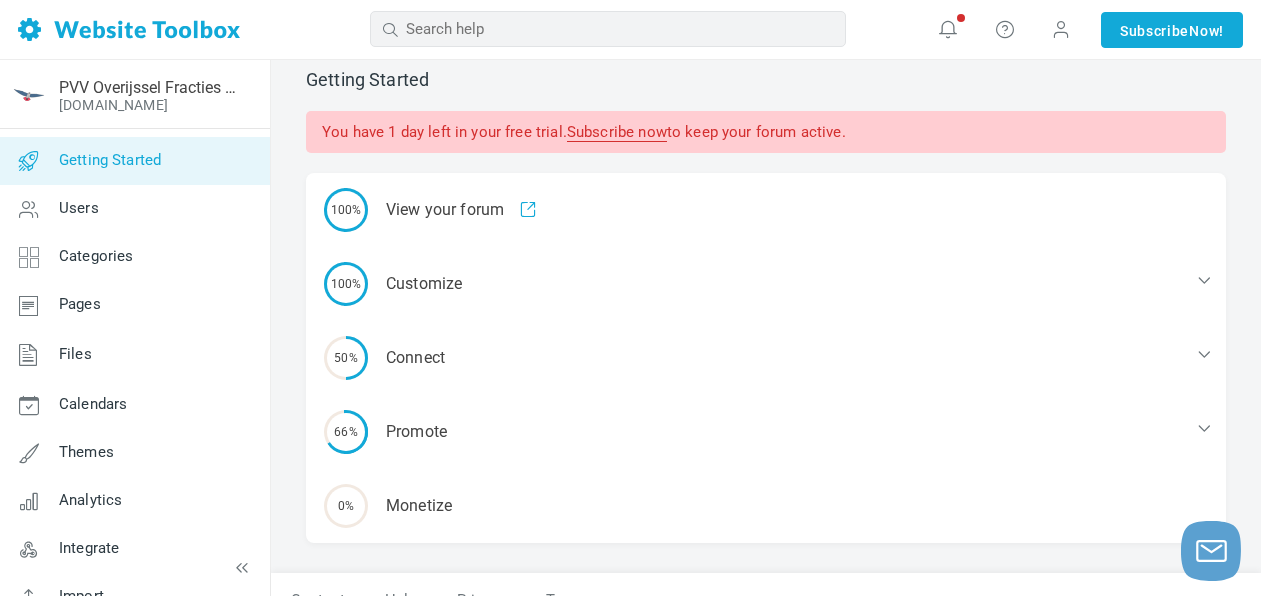 click on "Subscribe now" at bounding box center [617, 132] 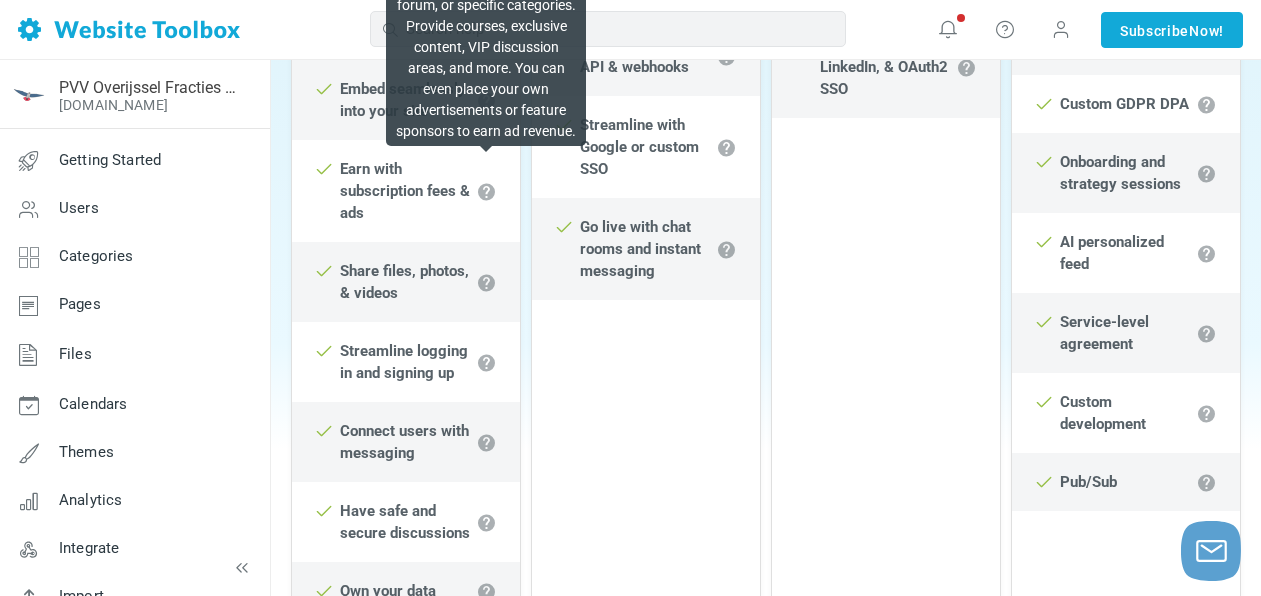 scroll, scrollTop: 1274, scrollLeft: 0, axis: vertical 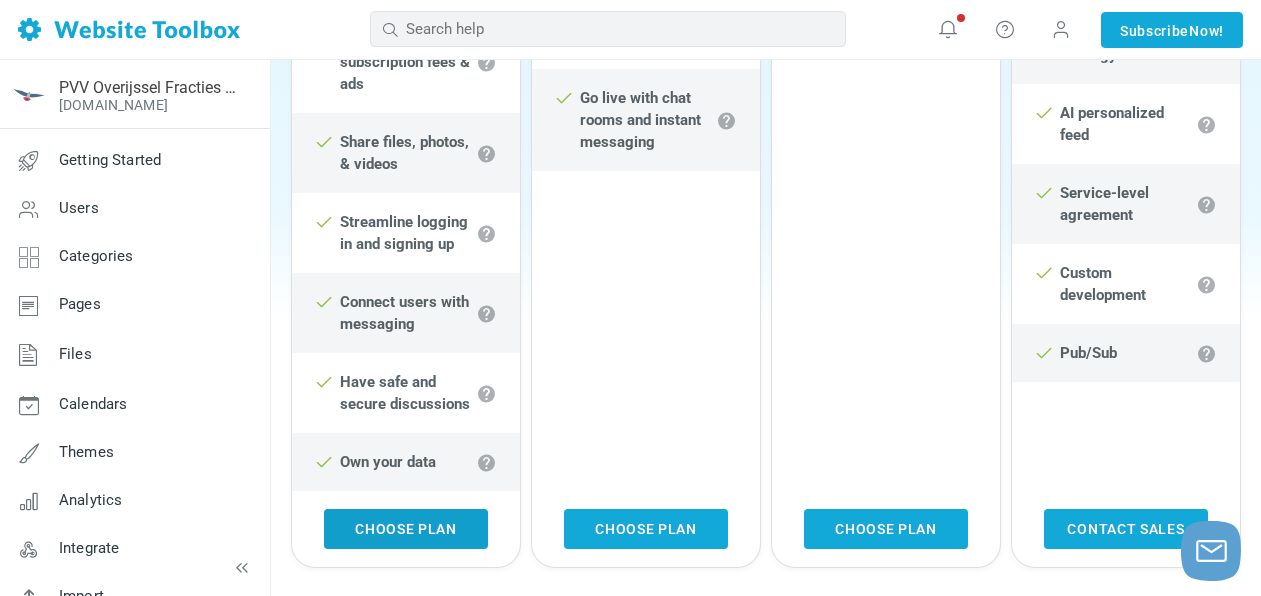 click on "Choose Plan" at bounding box center (406, 529) 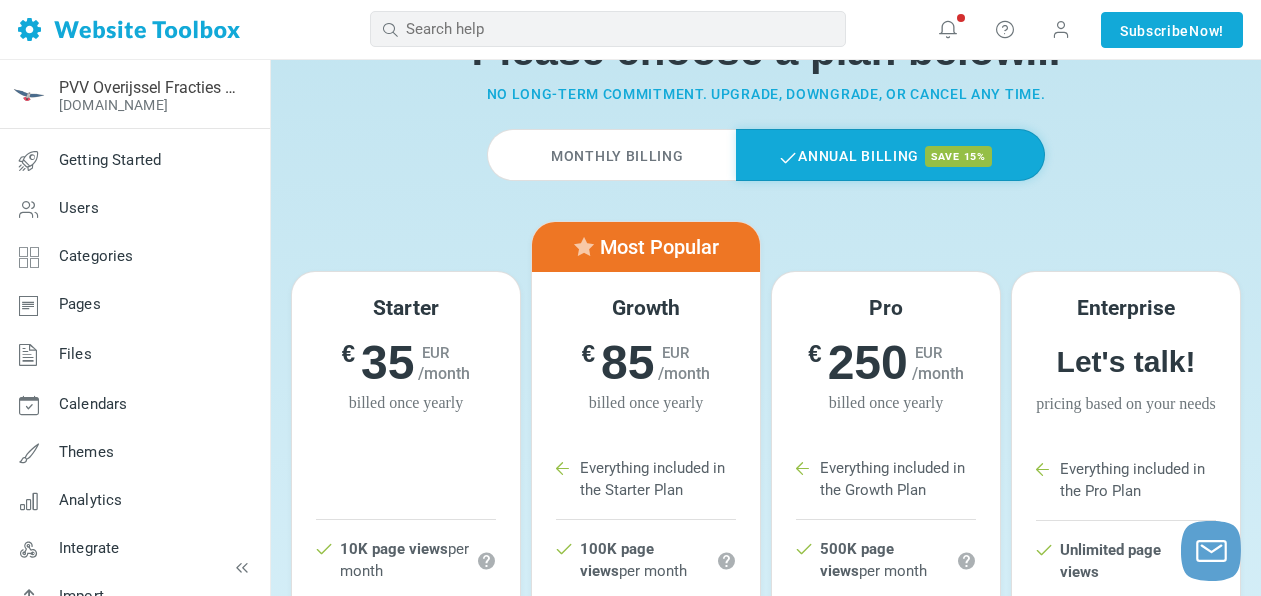 scroll, scrollTop: 105, scrollLeft: 0, axis: vertical 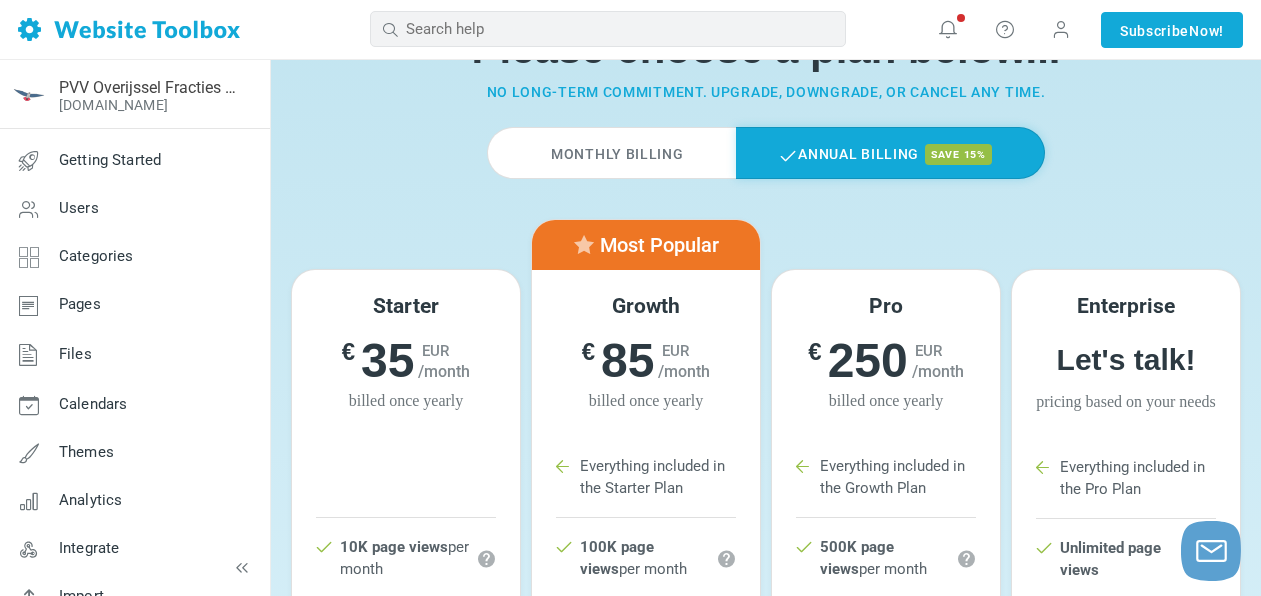 click on "Monthly Billing" at bounding box center (611, 153) 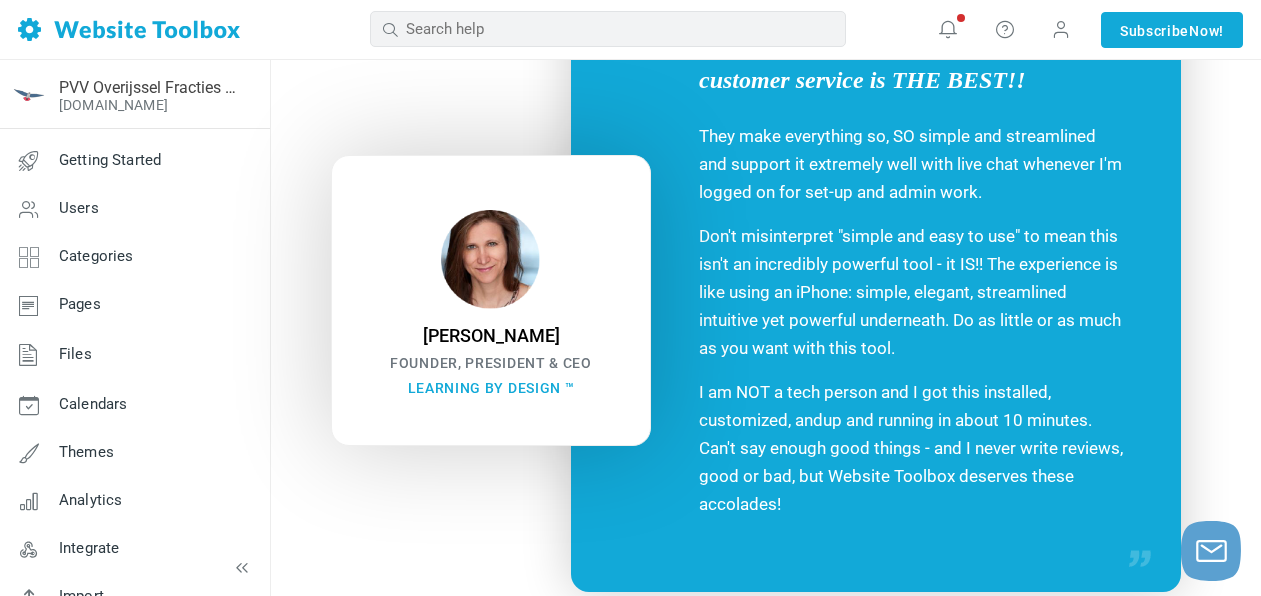 scroll, scrollTop: 1653, scrollLeft: 0, axis: vertical 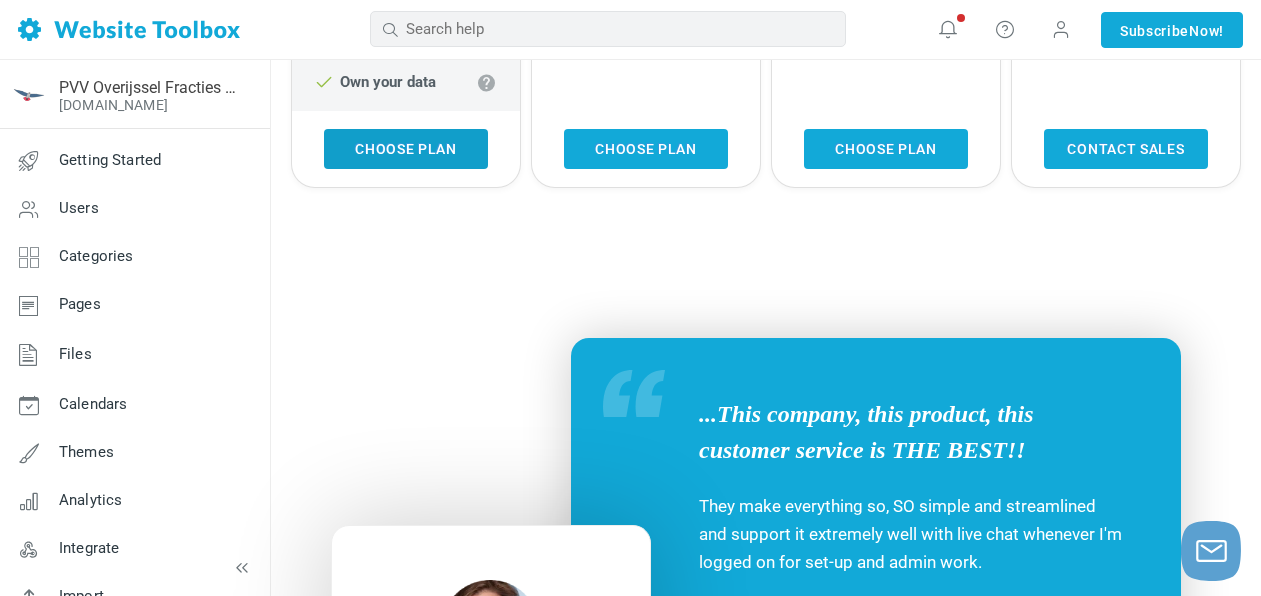 click on "Choose Plan" at bounding box center (406, 149) 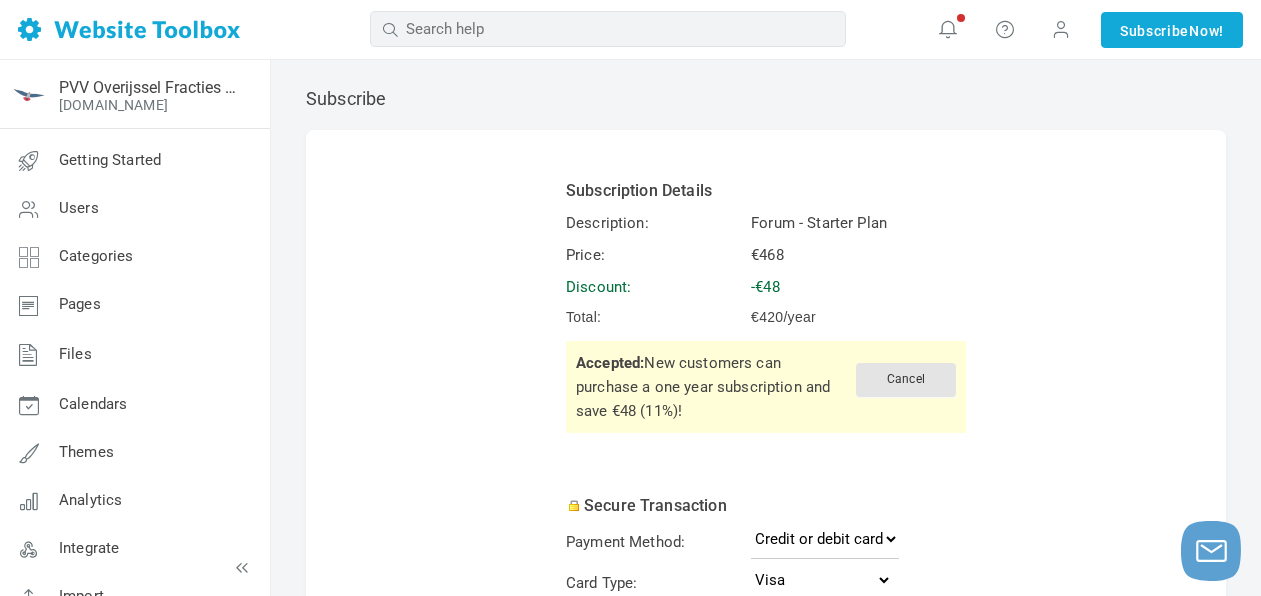 scroll, scrollTop: 0, scrollLeft: 0, axis: both 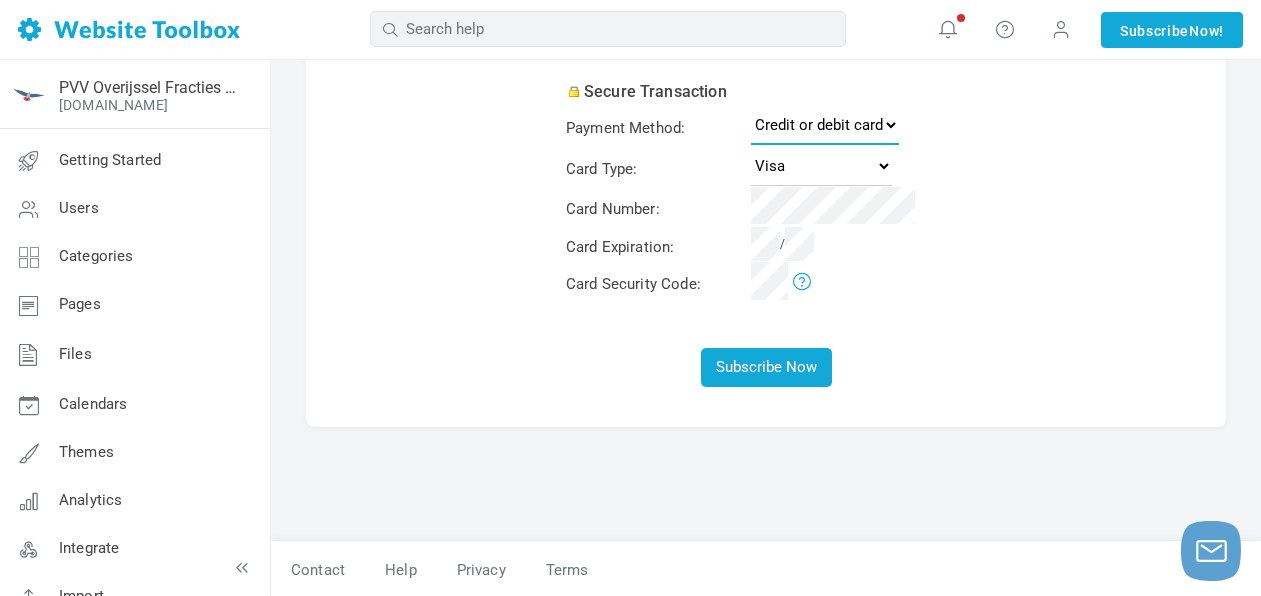 click on "Credit or debit card PayPal" at bounding box center (825, 125) 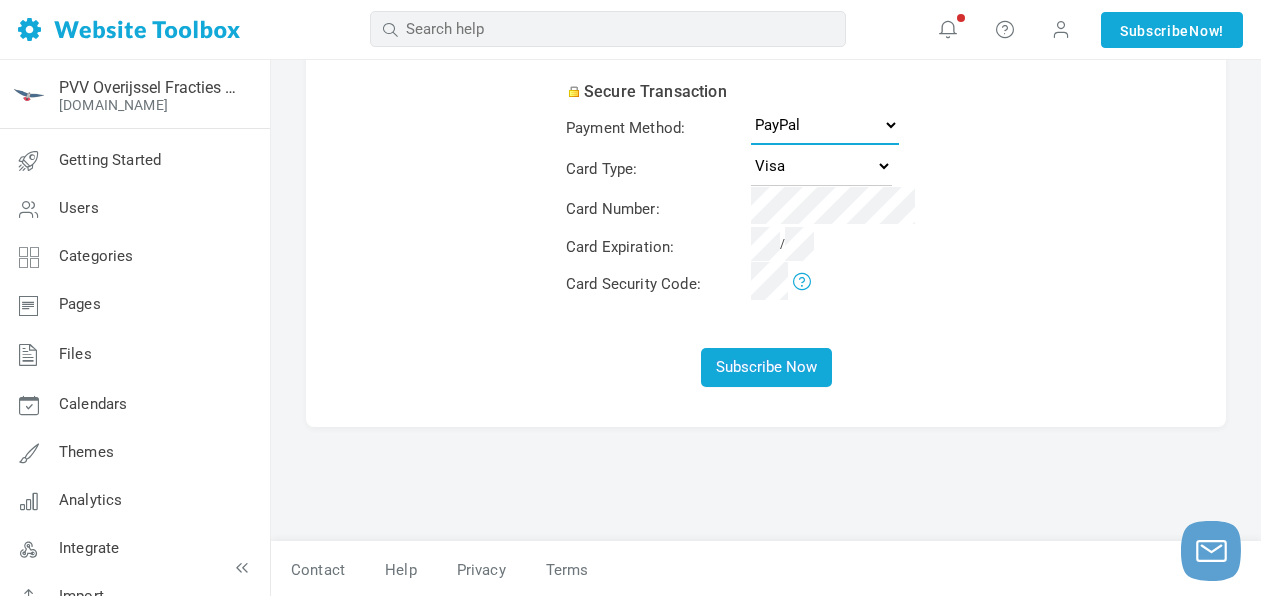 select 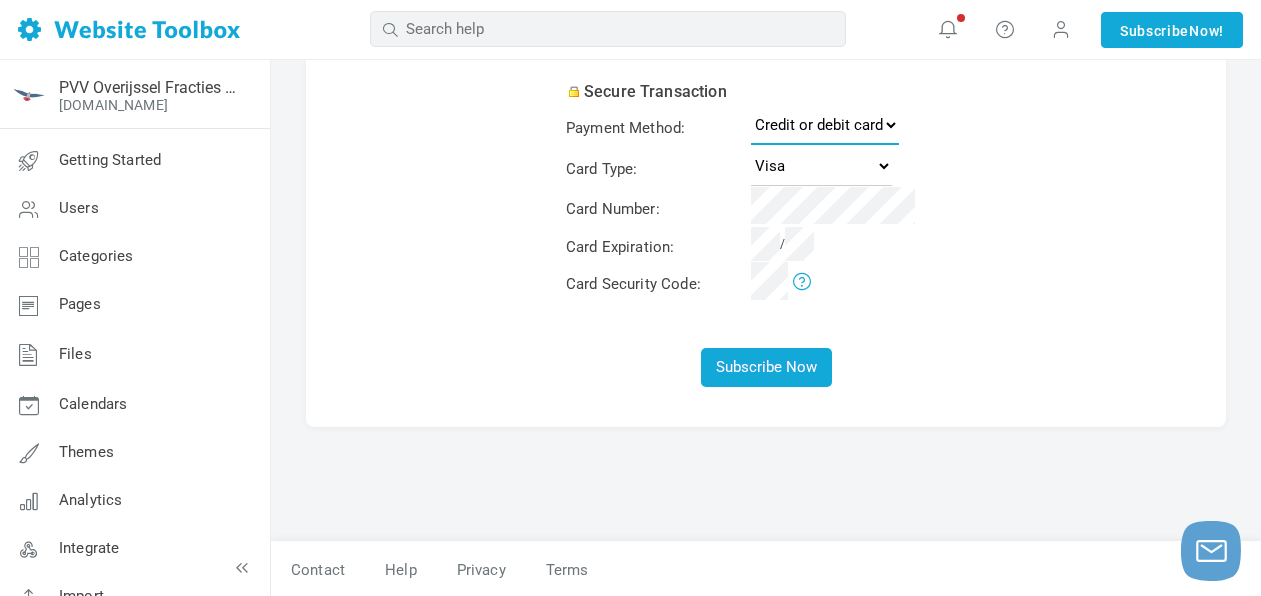scroll, scrollTop: 182, scrollLeft: 0, axis: vertical 